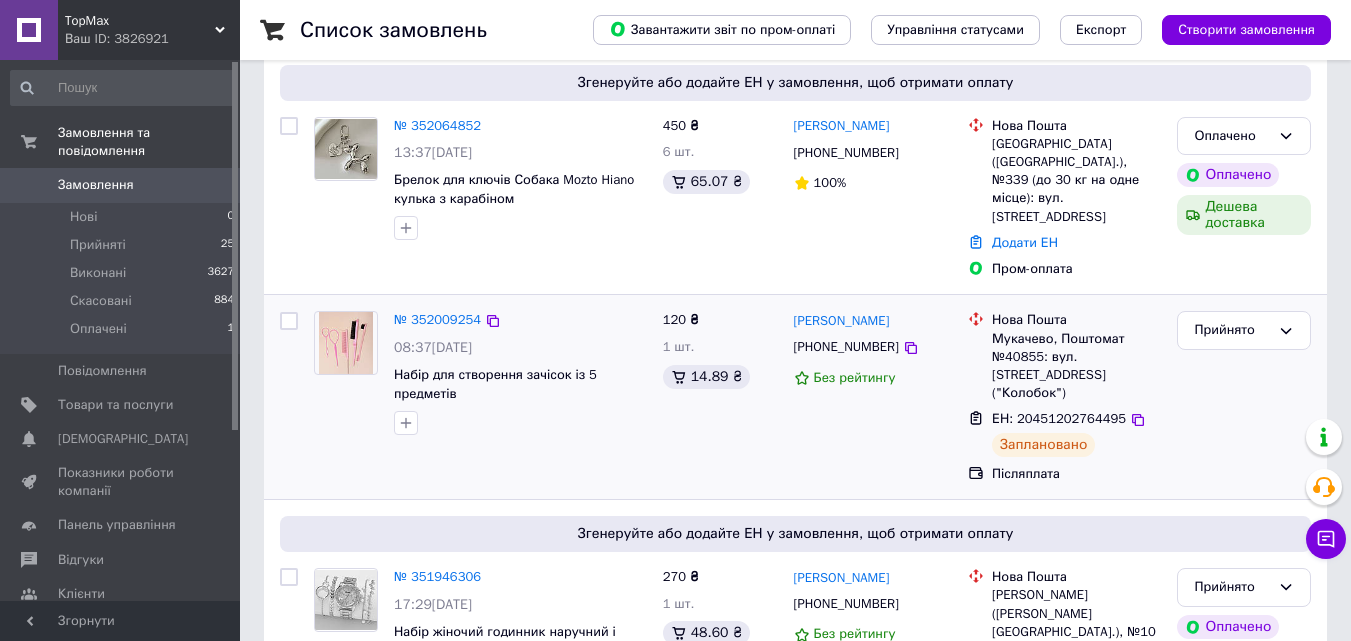 scroll, scrollTop: 0, scrollLeft: 0, axis: both 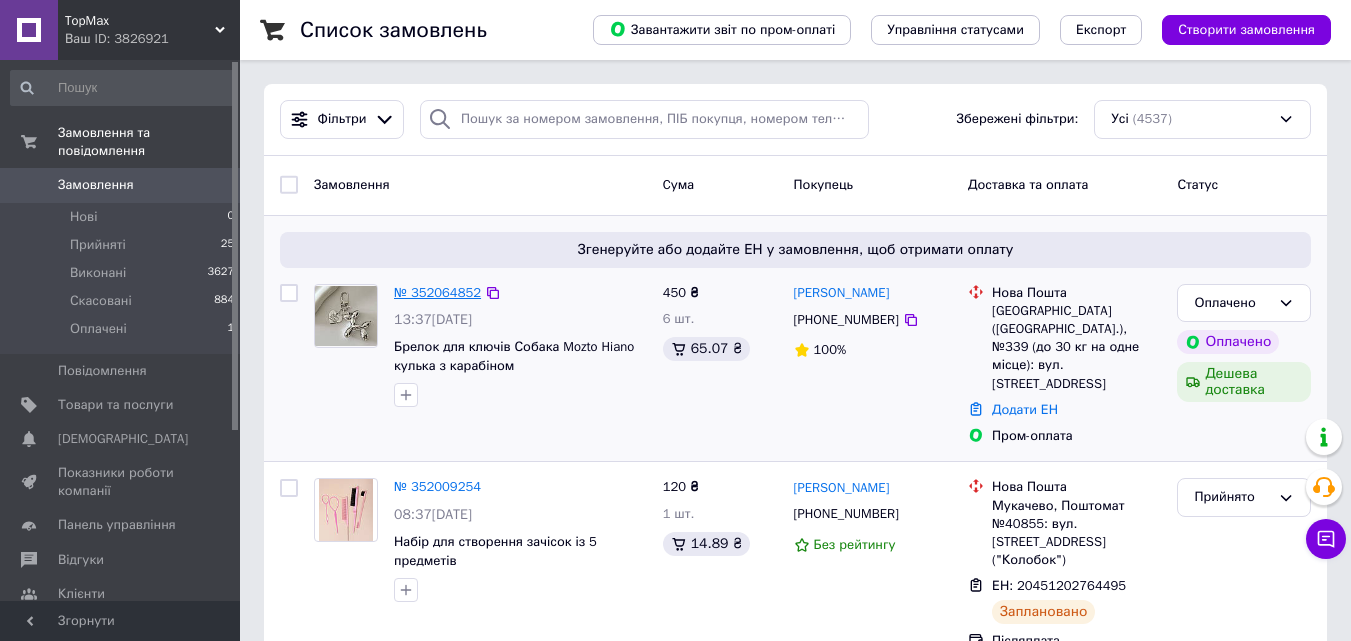 click on "№ 352064852" at bounding box center [437, 292] 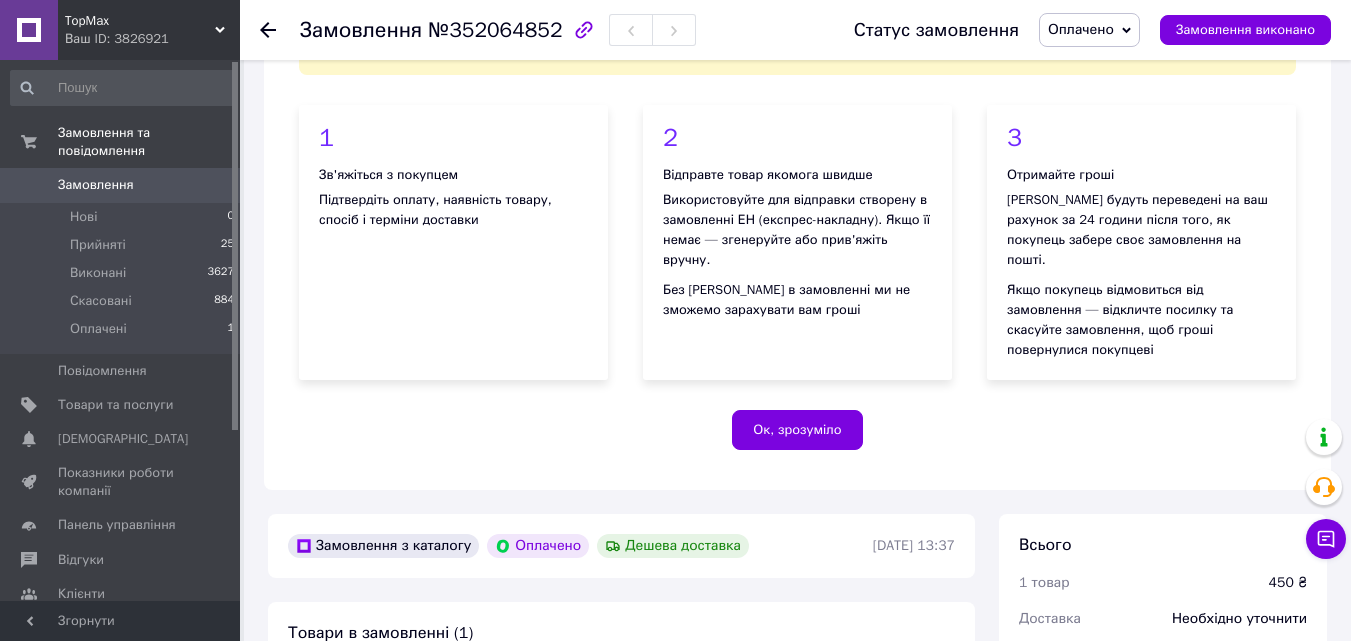 scroll, scrollTop: 500, scrollLeft: 0, axis: vertical 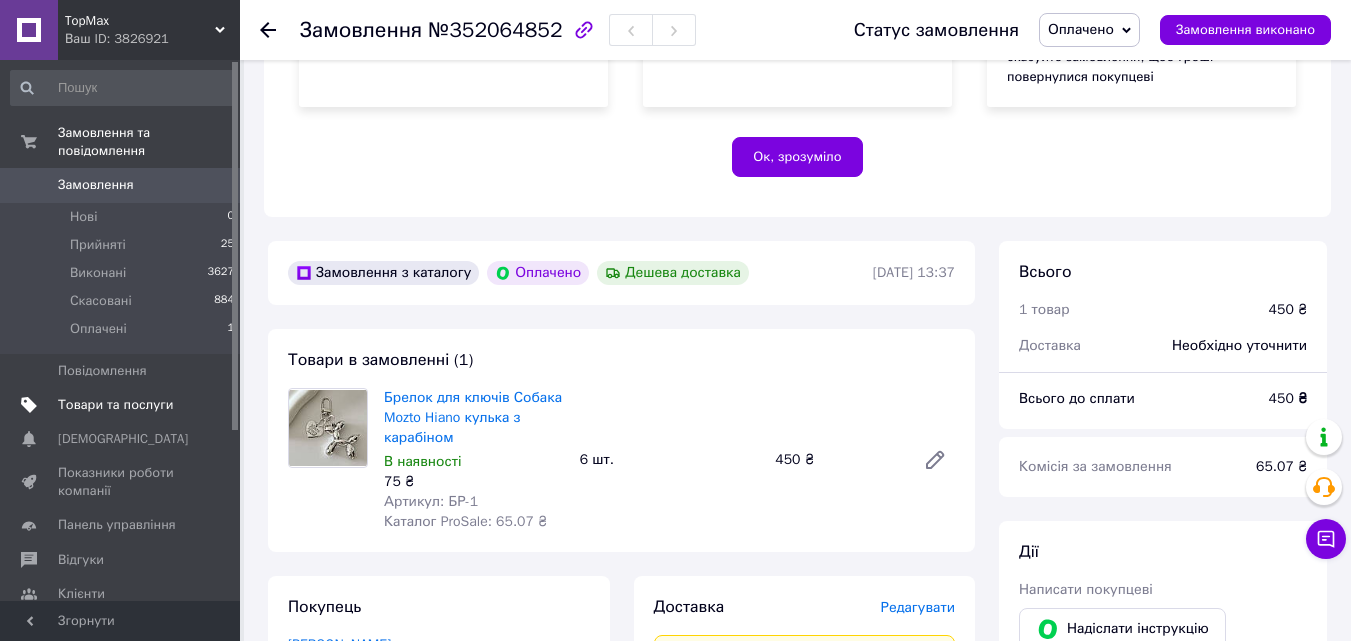 click on "Товари та послуги" at bounding box center (115, 405) 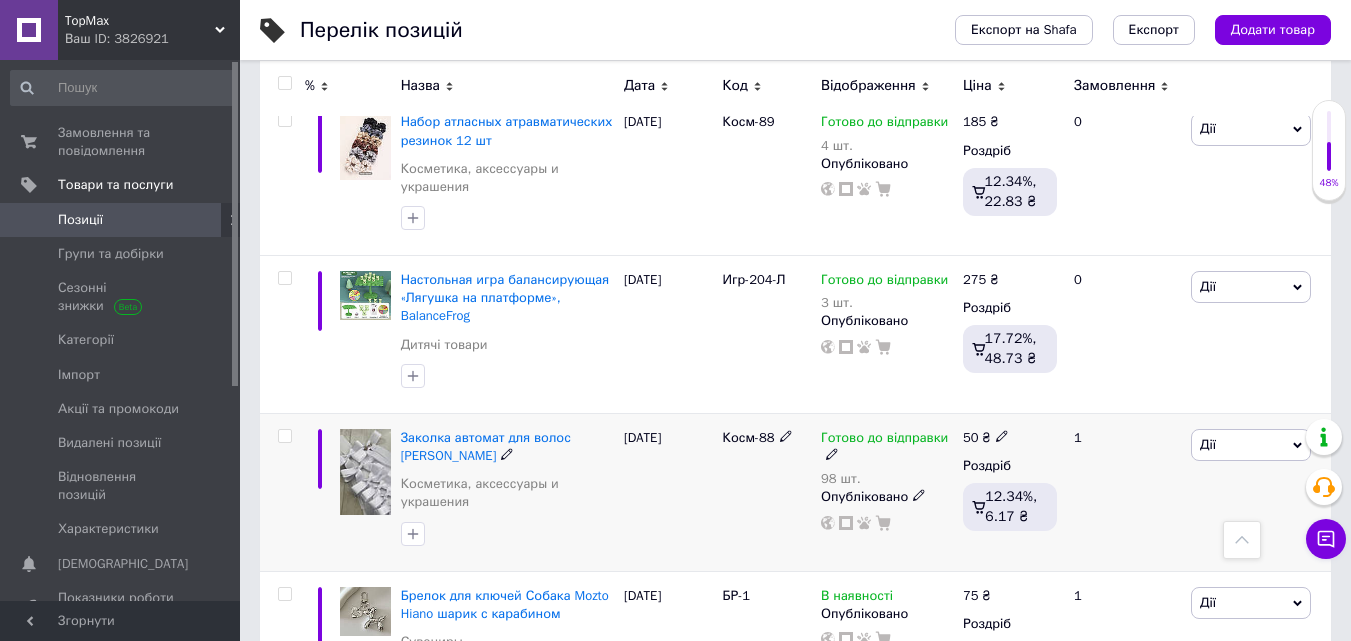 scroll, scrollTop: 833, scrollLeft: 0, axis: vertical 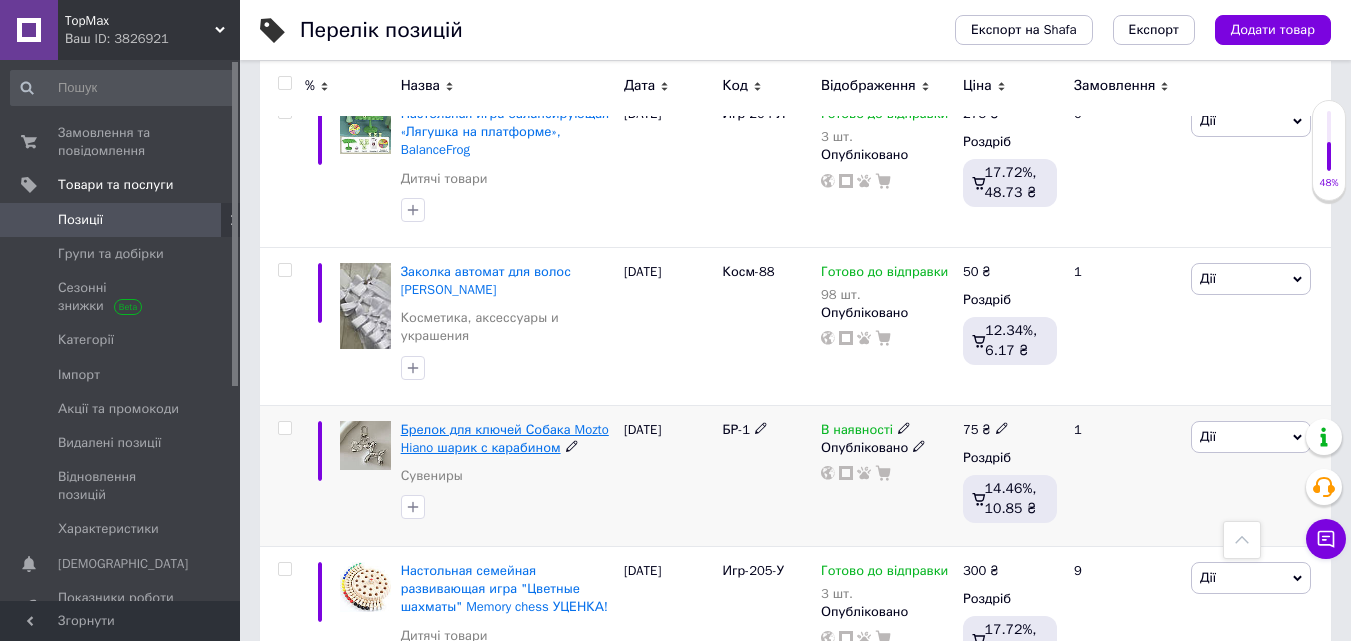 click on "Брелок для ключей Собака Mozto Hiano шарик с карабином" at bounding box center [505, 438] 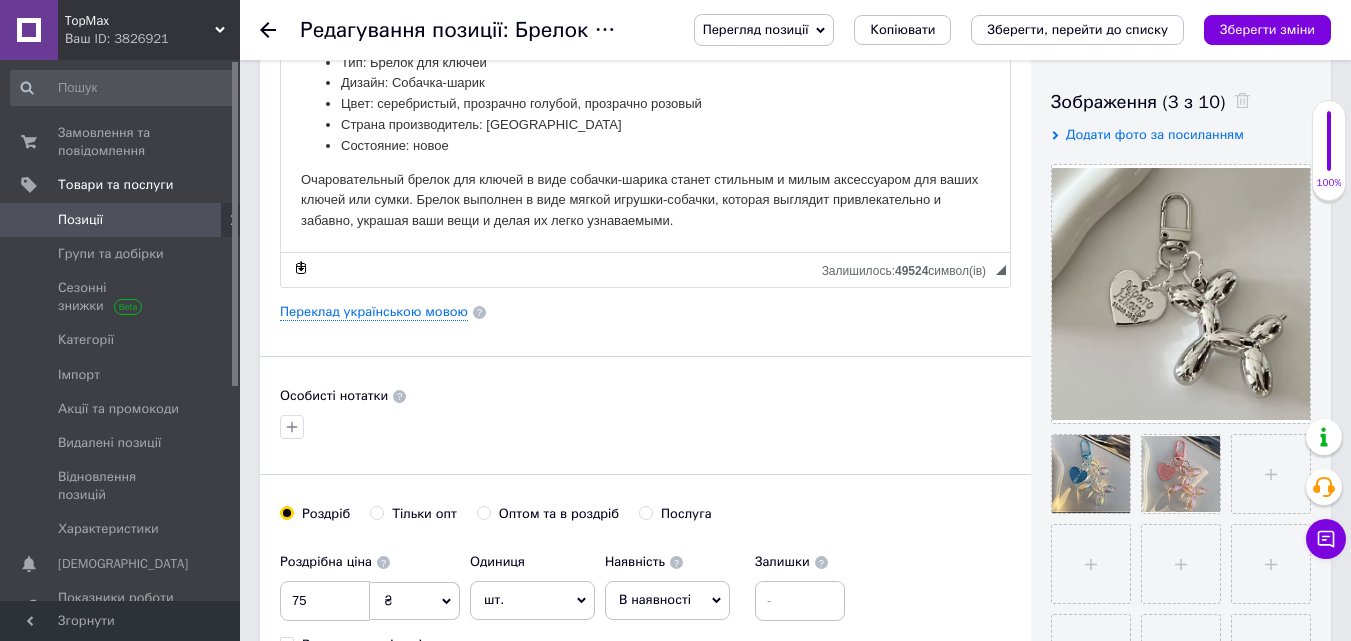 scroll, scrollTop: 500, scrollLeft: 0, axis: vertical 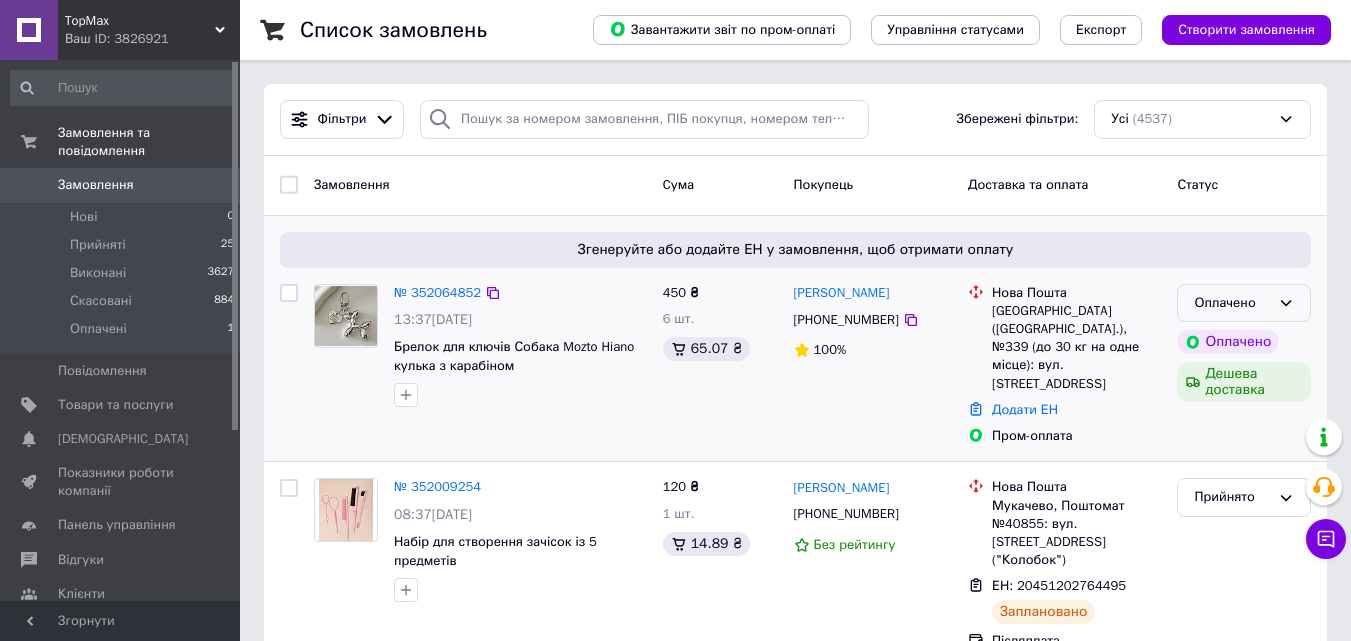 click 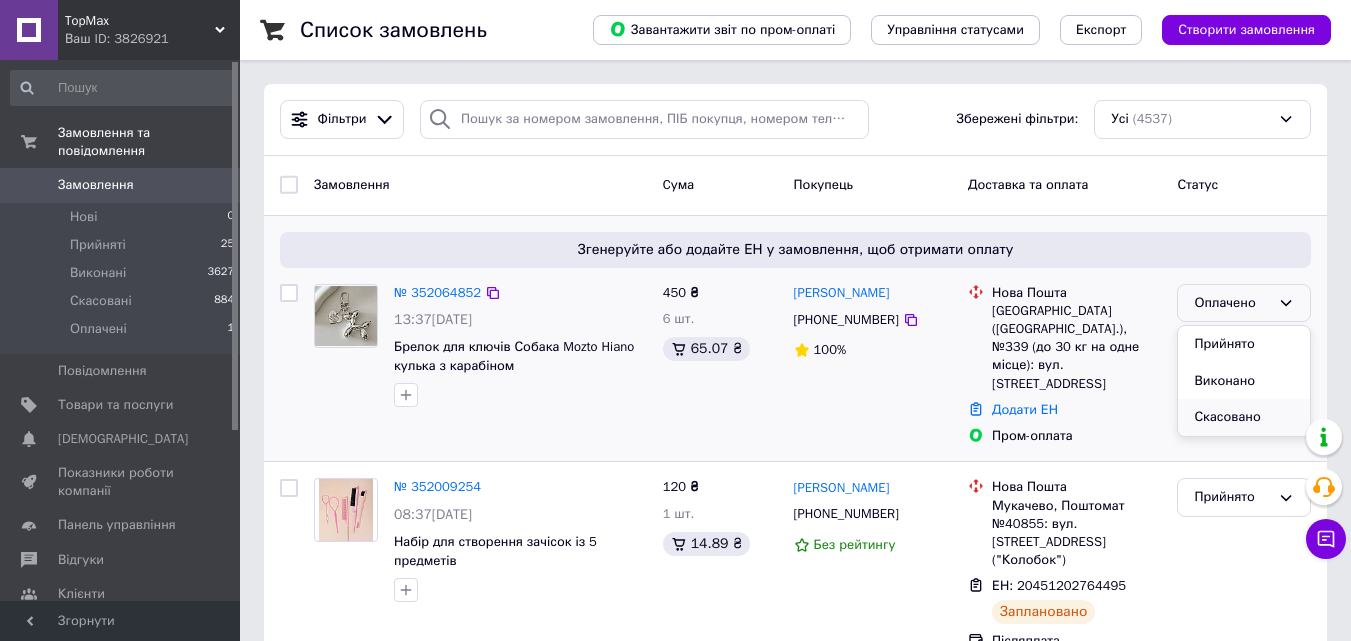 click on "Скасовано" at bounding box center (1244, 417) 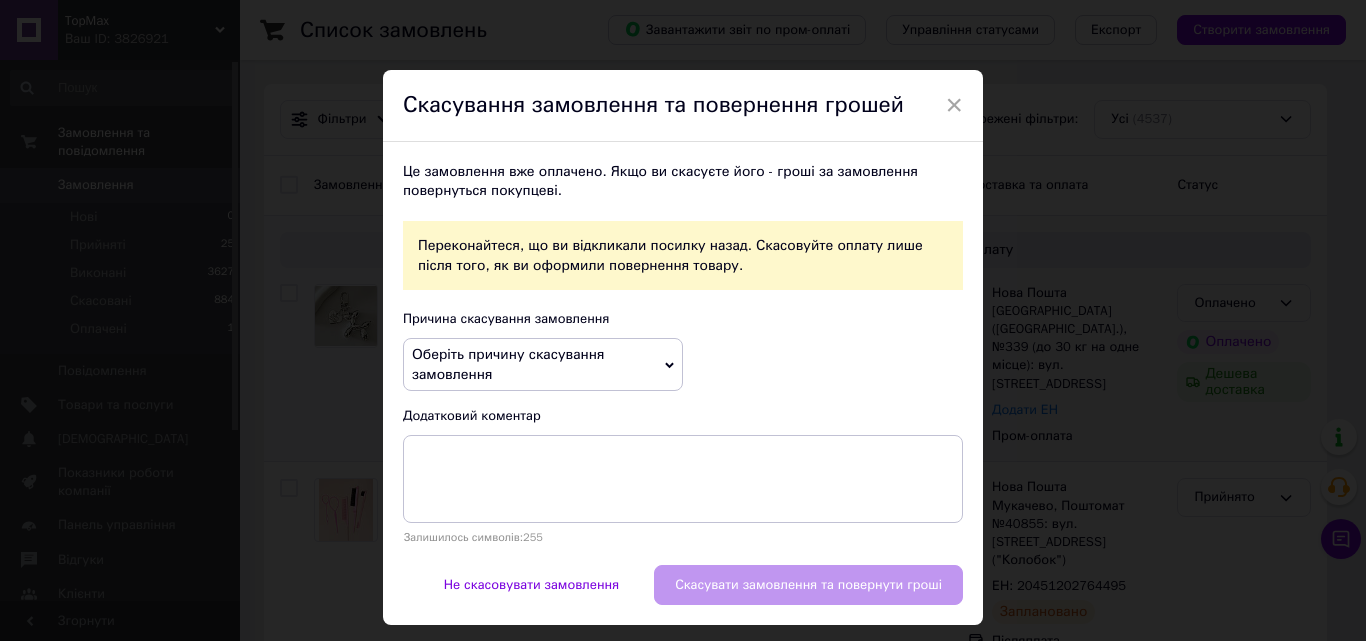 click on "Оберіть причину скасування замовлення" at bounding box center [543, 364] 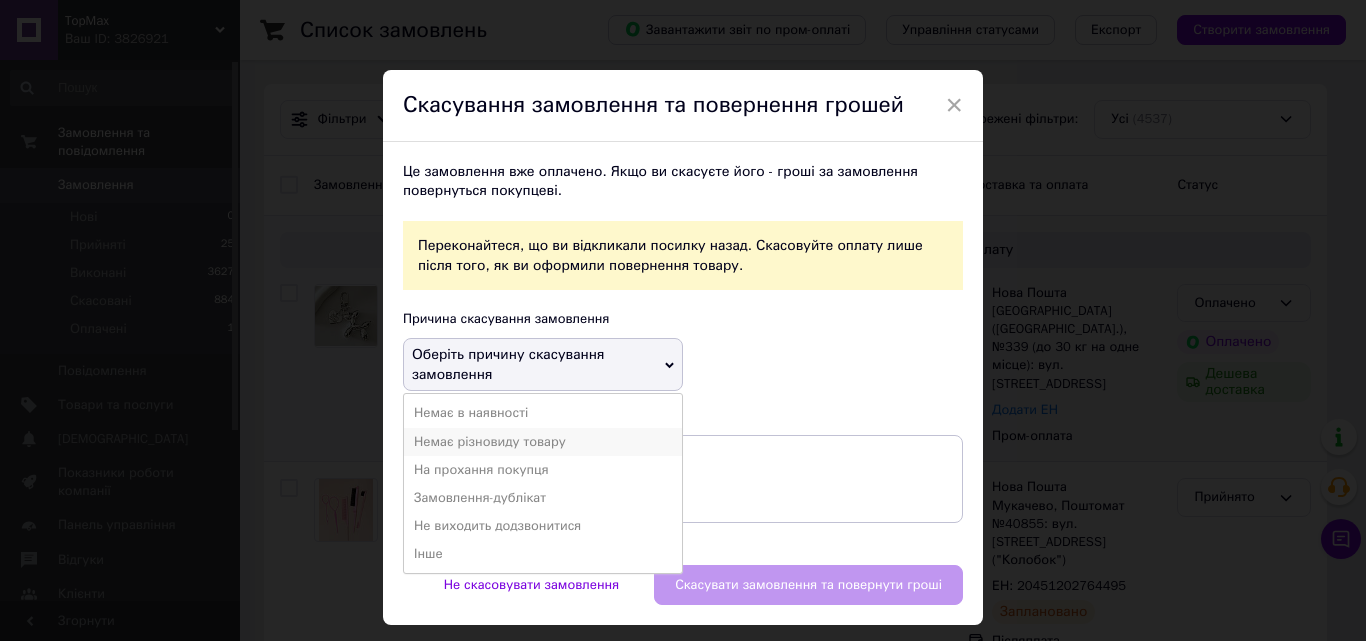 click on "Немає різновиду товару" at bounding box center [543, 442] 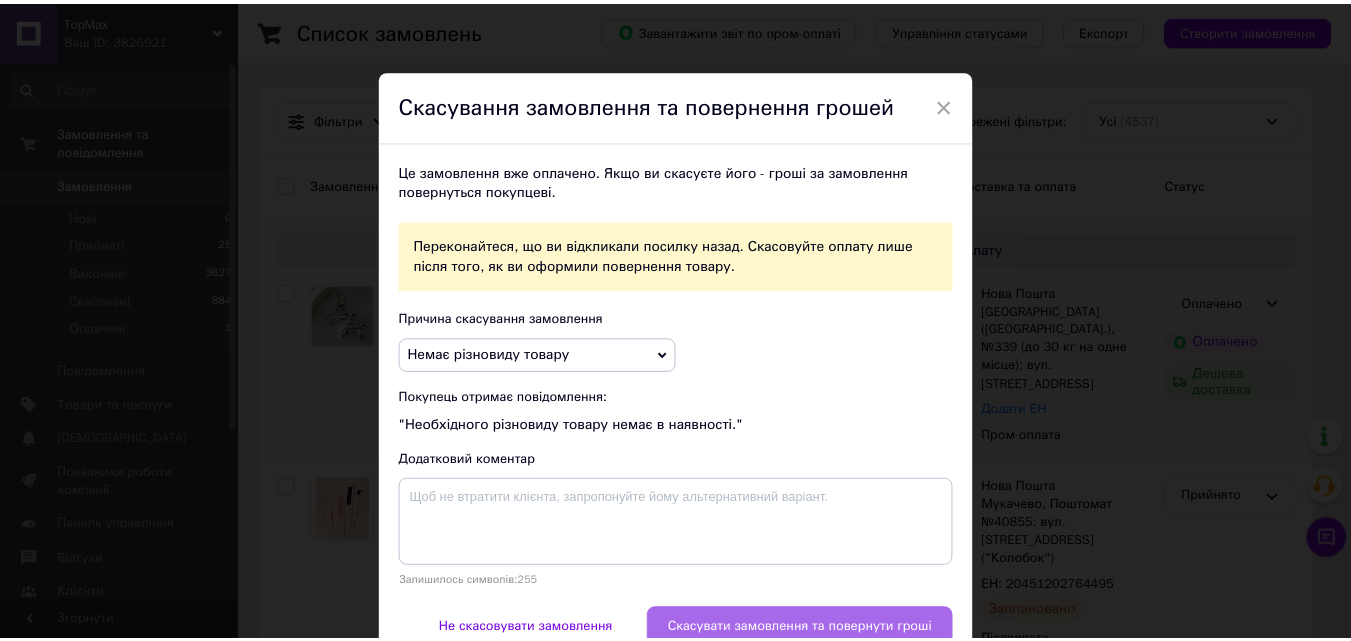scroll, scrollTop: 94, scrollLeft: 0, axis: vertical 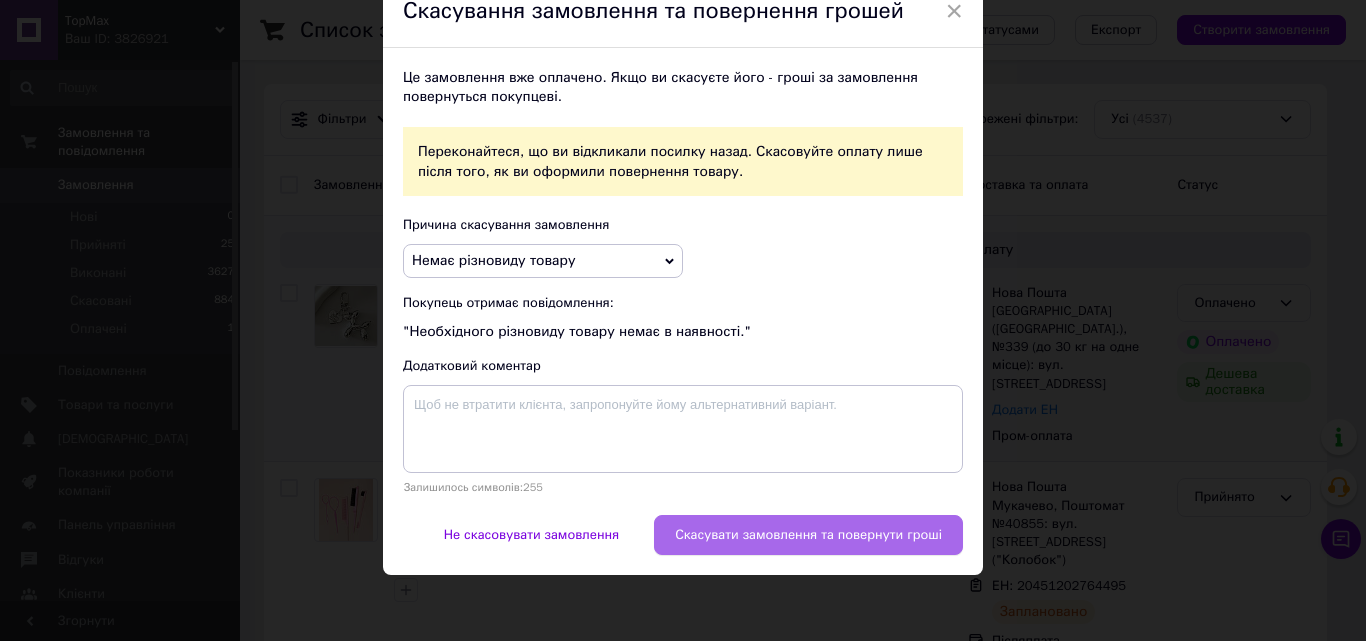 click on "Скасувати замовлення та повернути гроші" at bounding box center [808, 535] 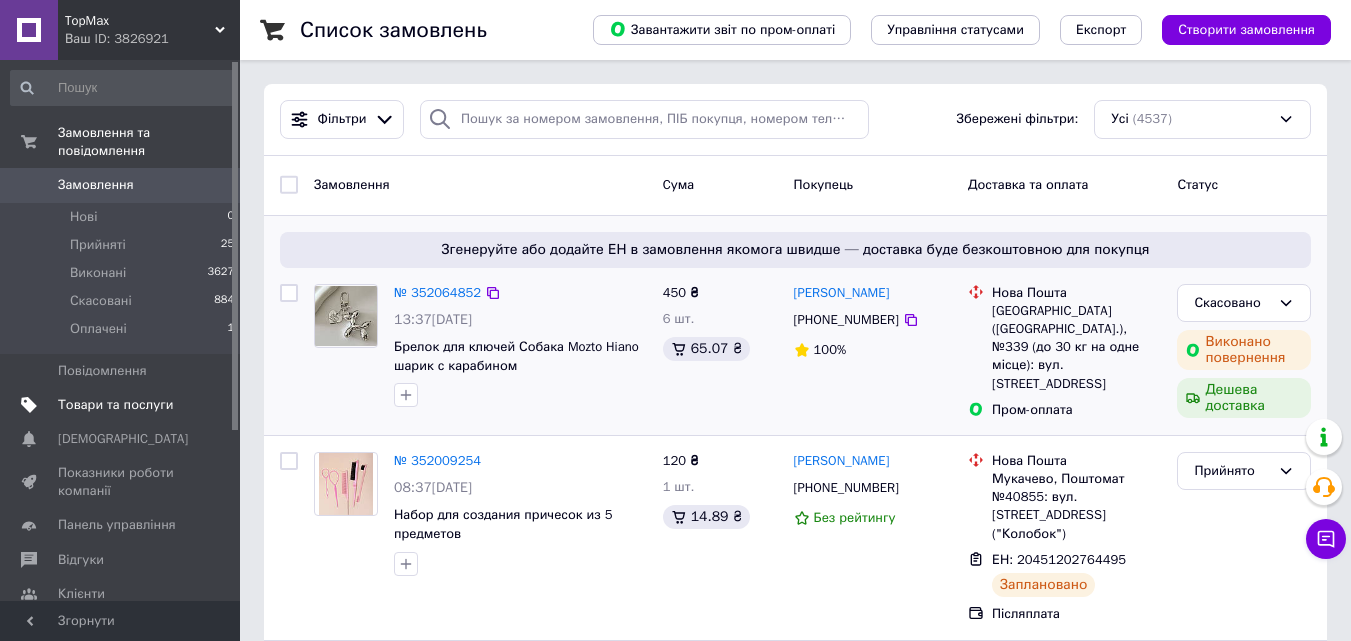 click on "Товари та послуги" at bounding box center [115, 405] 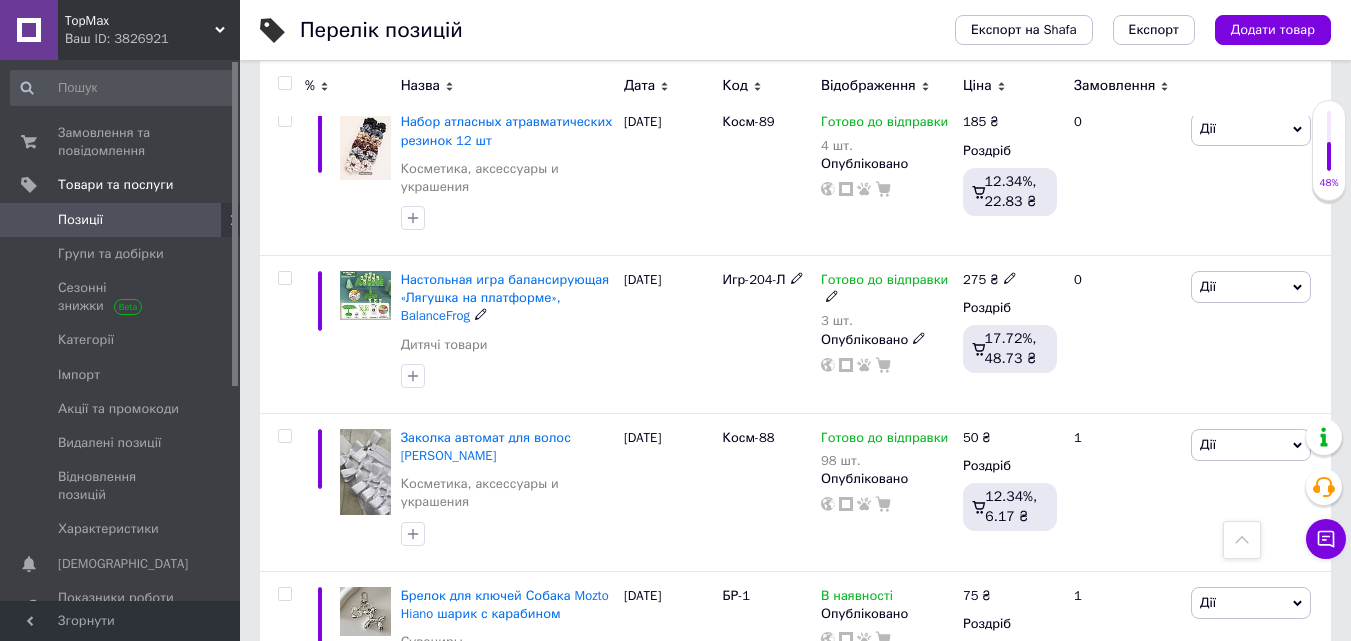 scroll, scrollTop: 833, scrollLeft: 0, axis: vertical 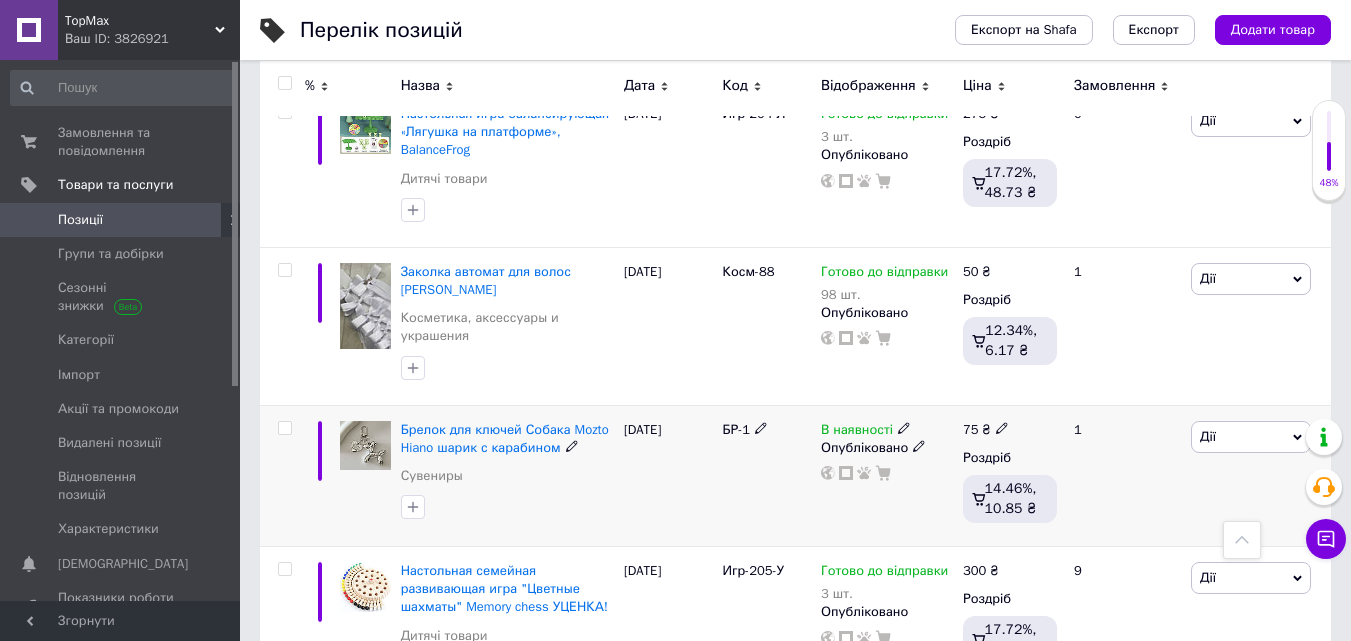 click 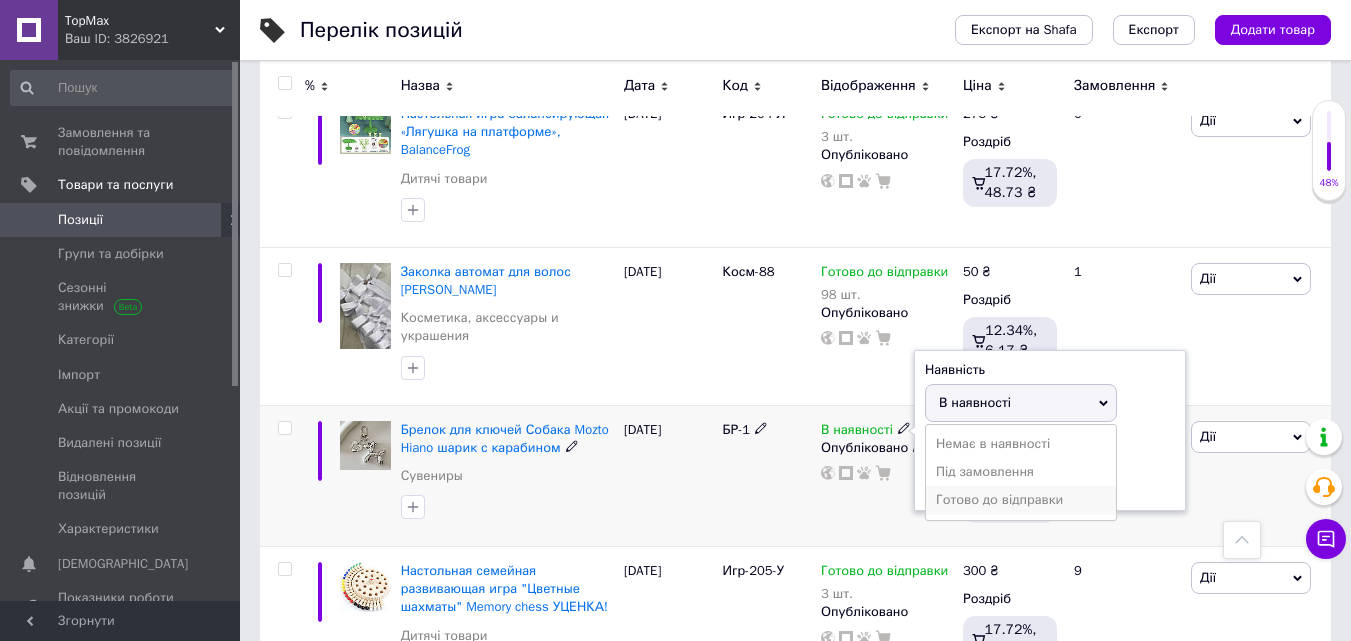 click on "Готово до відправки" at bounding box center [1021, 500] 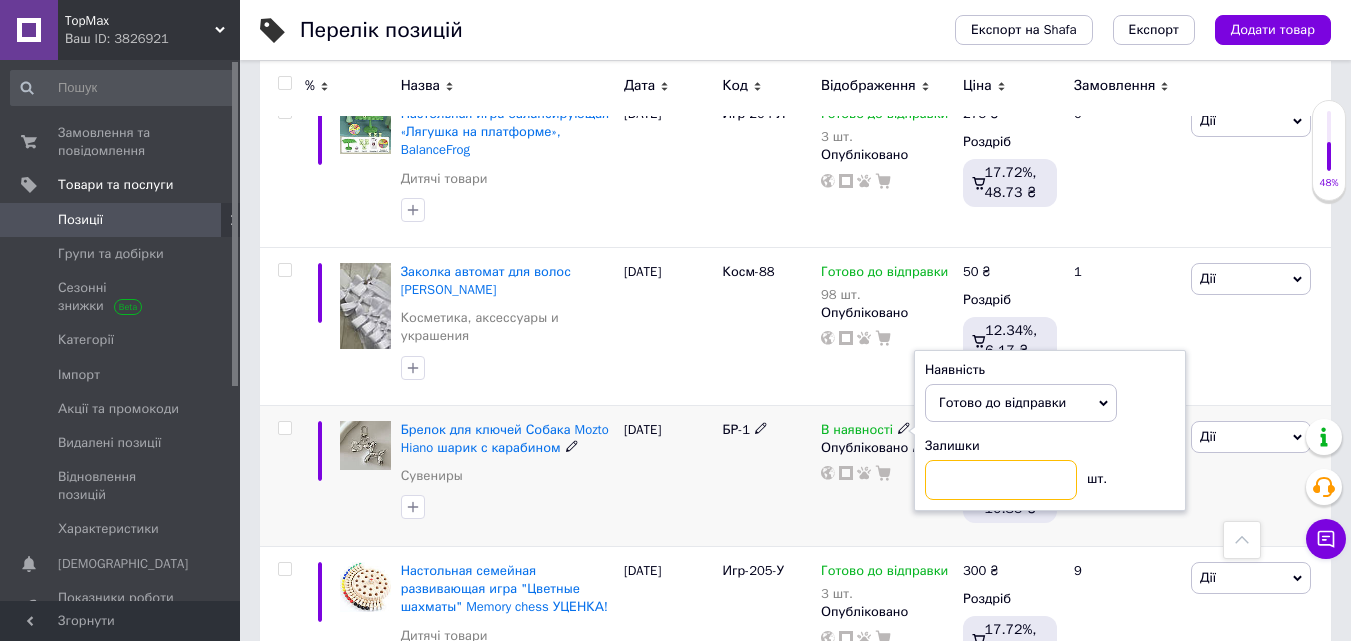 click at bounding box center (1001, 480) 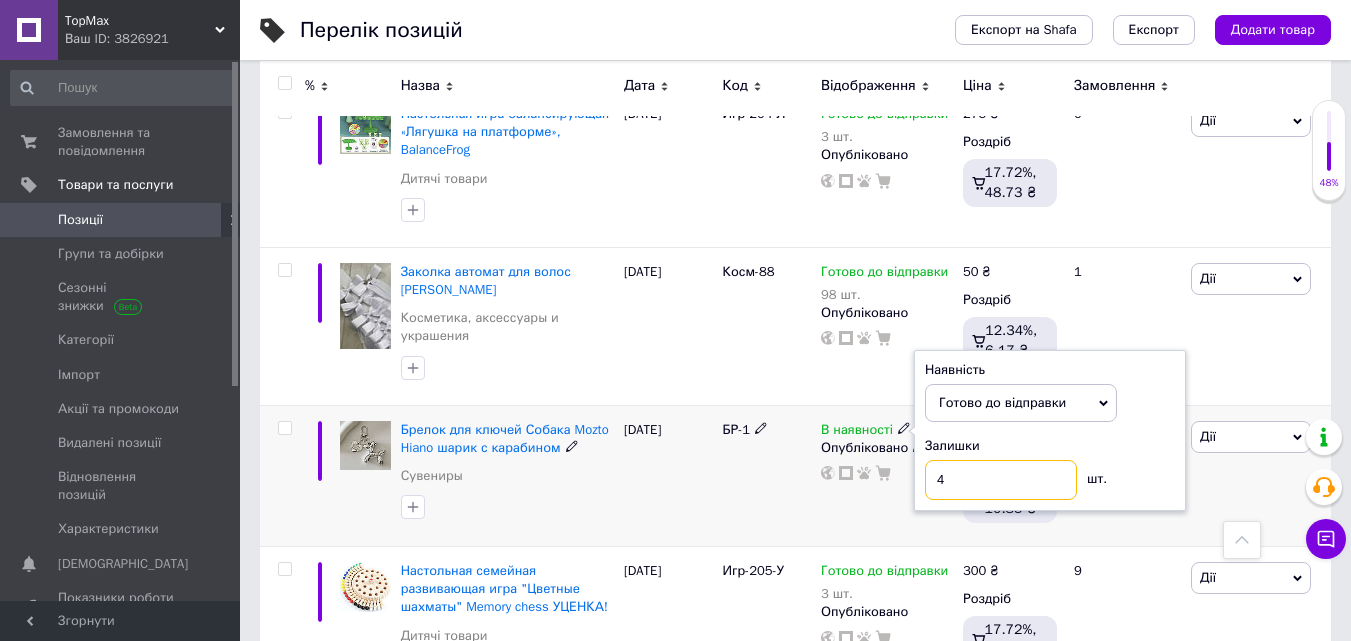 type on "4" 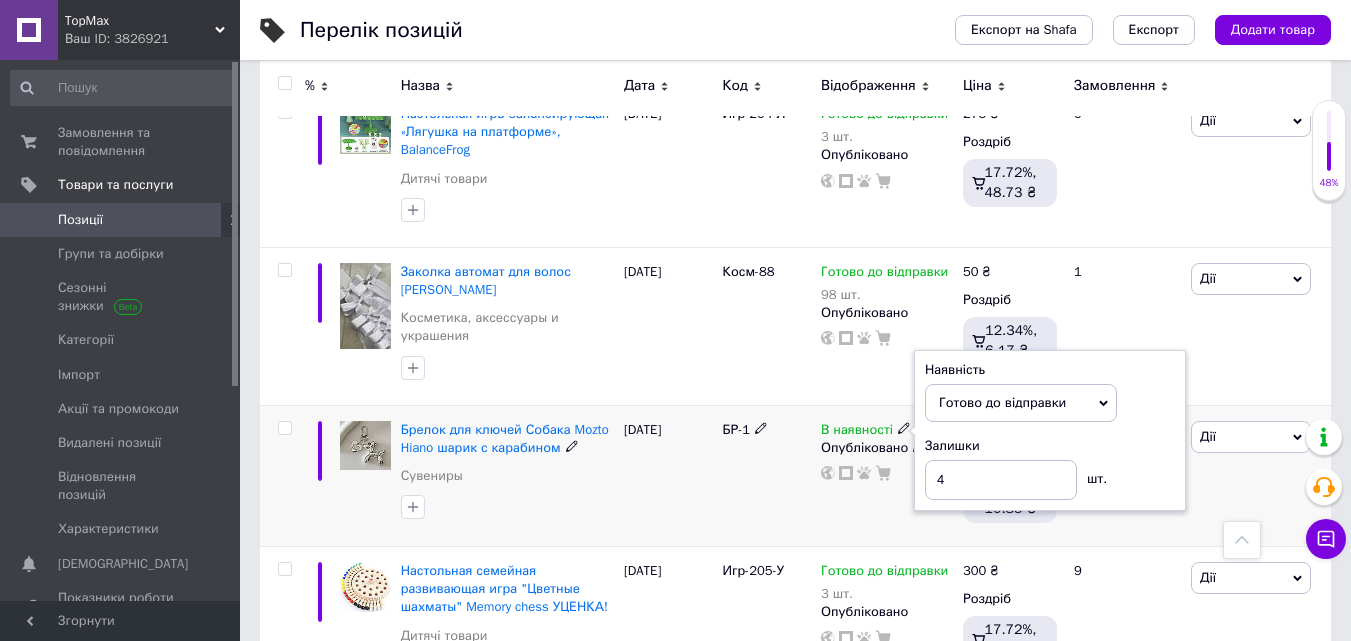 click on "В наявності Наявність Готово до відправки В наявності Немає в наявності Під замовлення Залишки 4 шт. Опубліковано" at bounding box center [887, 475] 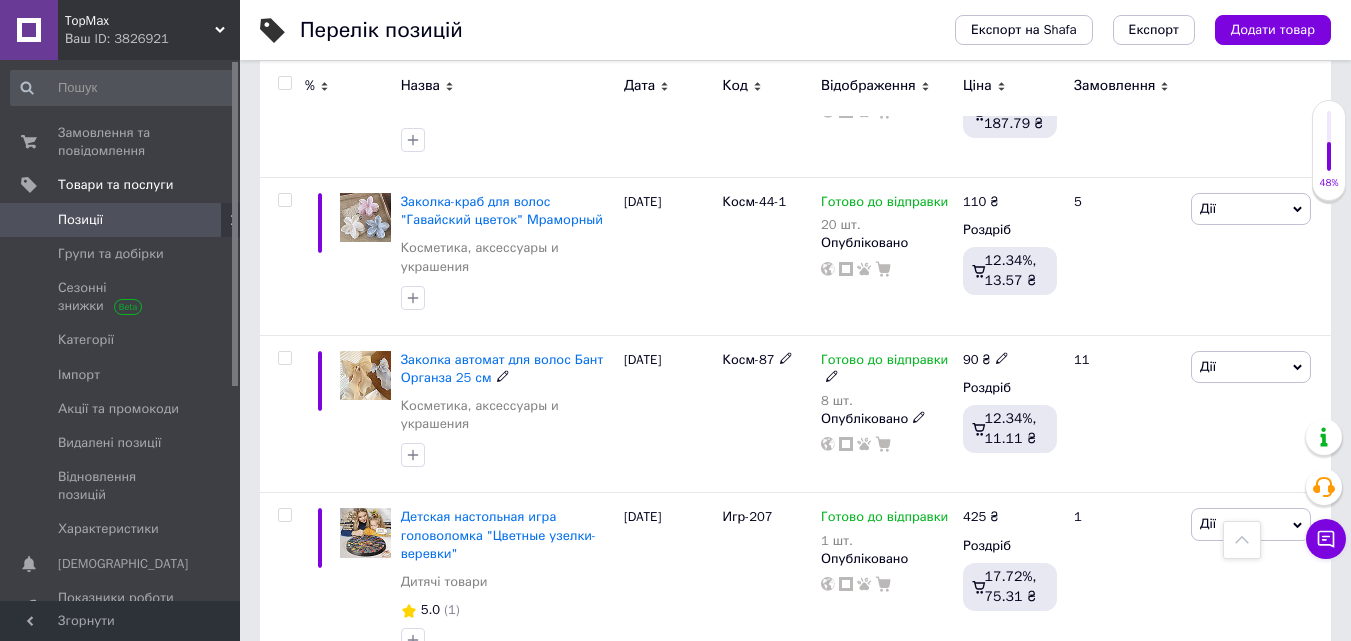 scroll, scrollTop: 2000, scrollLeft: 0, axis: vertical 